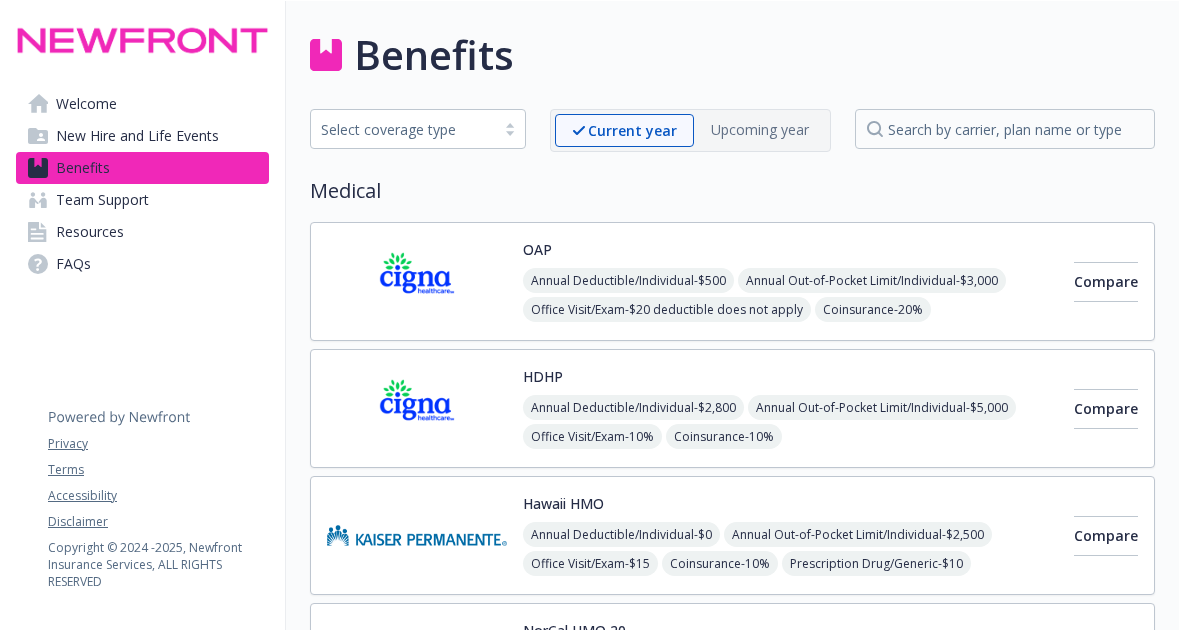 scroll, scrollTop: 0, scrollLeft: 0, axis: both 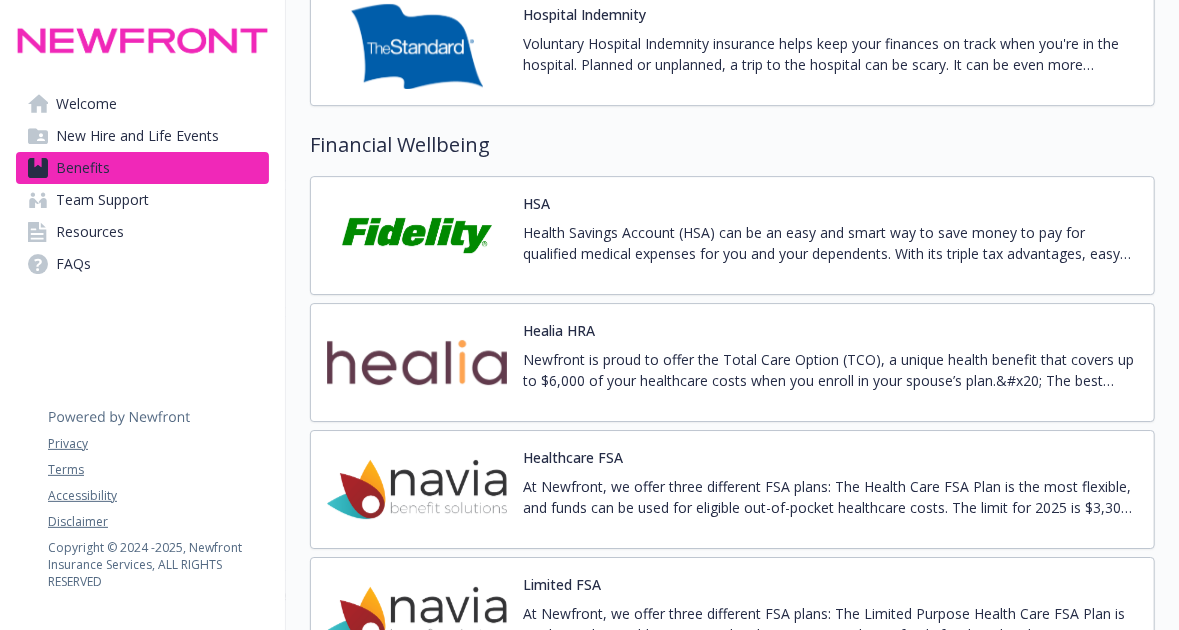 click at bounding box center (417, 235) 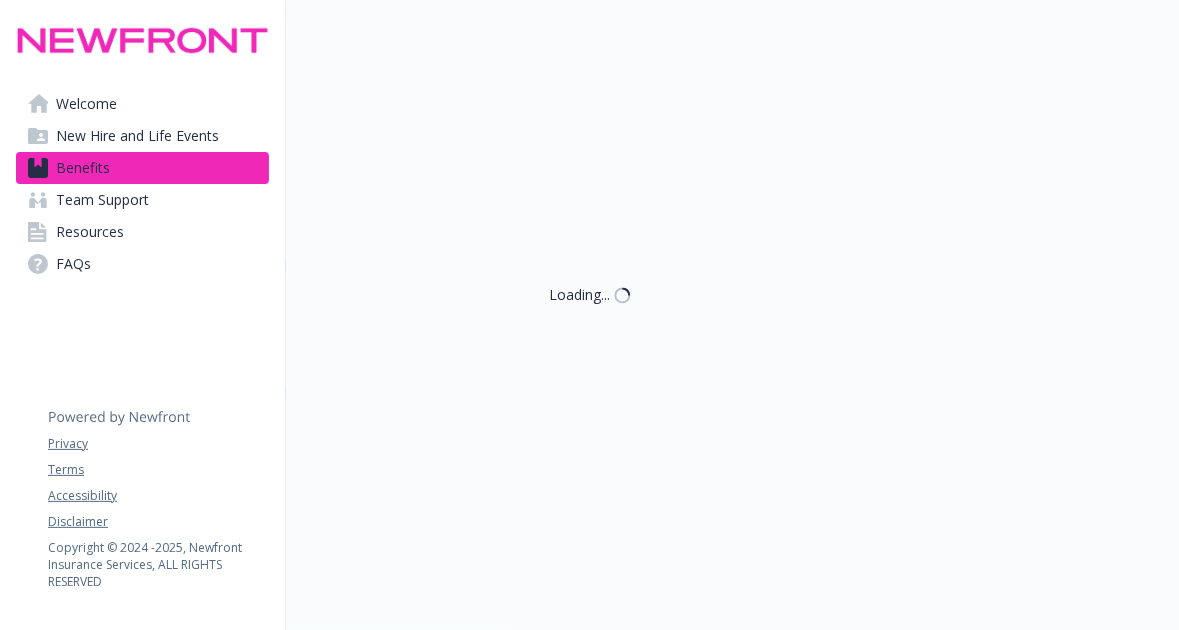 scroll, scrollTop: 2955, scrollLeft: 0, axis: vertical 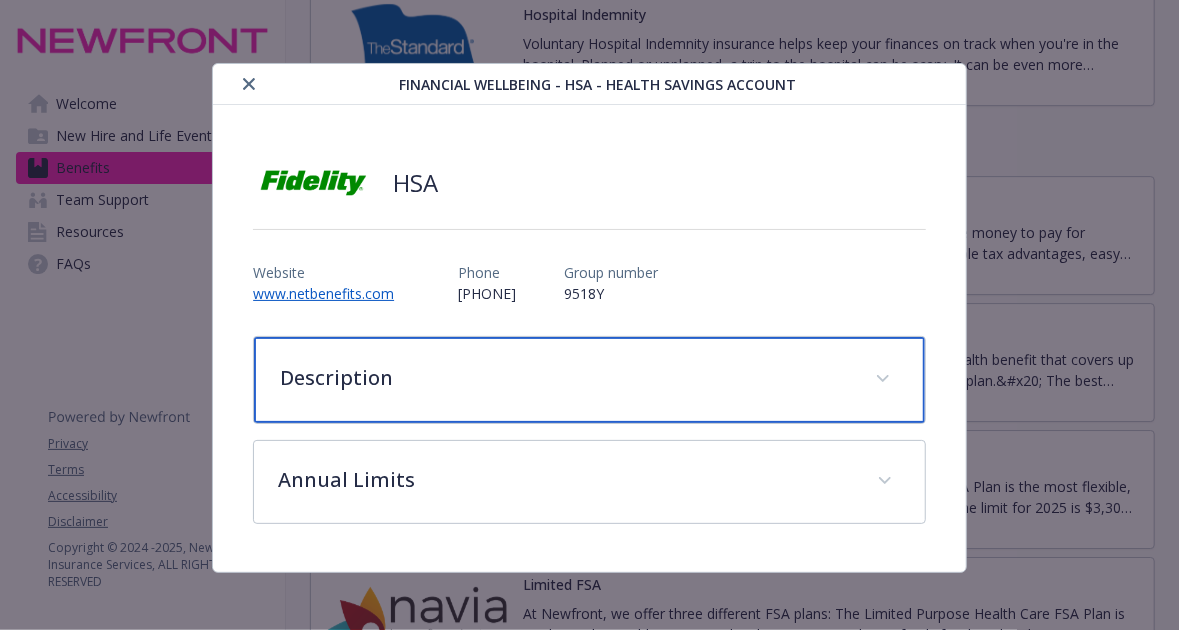 click on "Description" at bounding box center (589, 380) 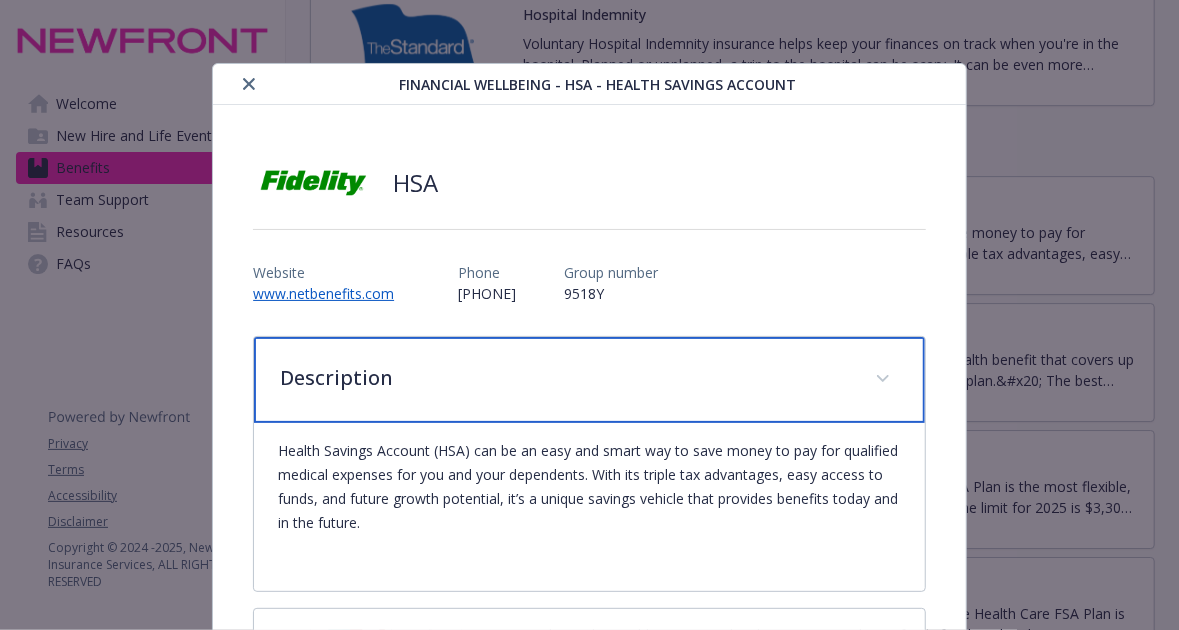 scroll, scrollTop: 173, scrollLeft: 0, axis: vertical 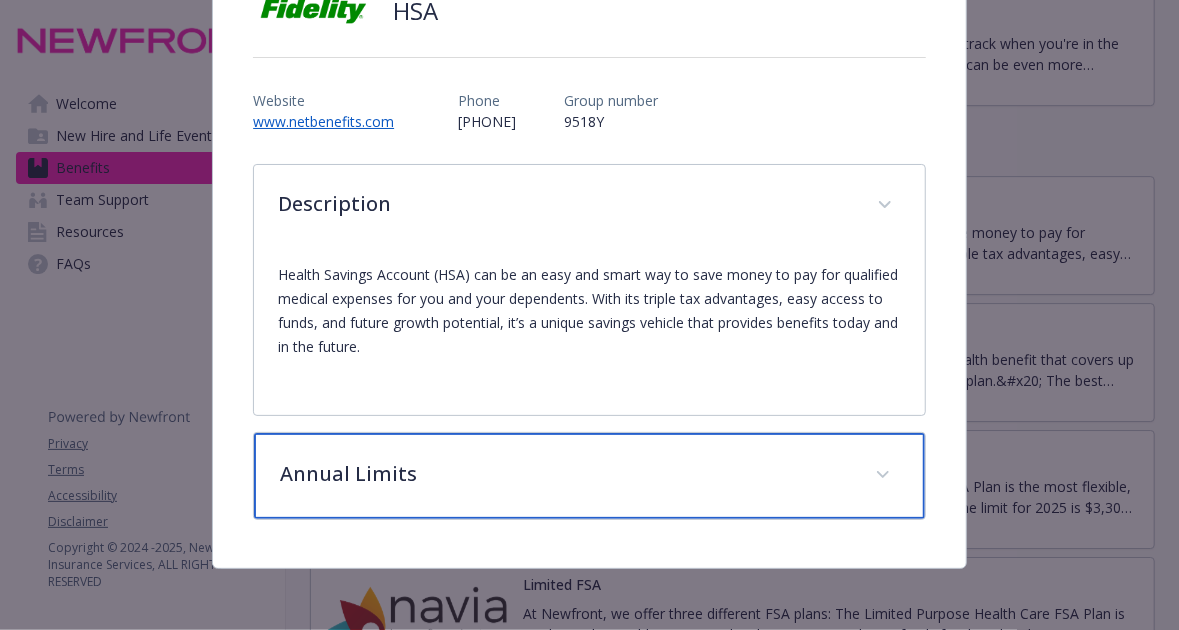 click at bounding box center (883, 475) 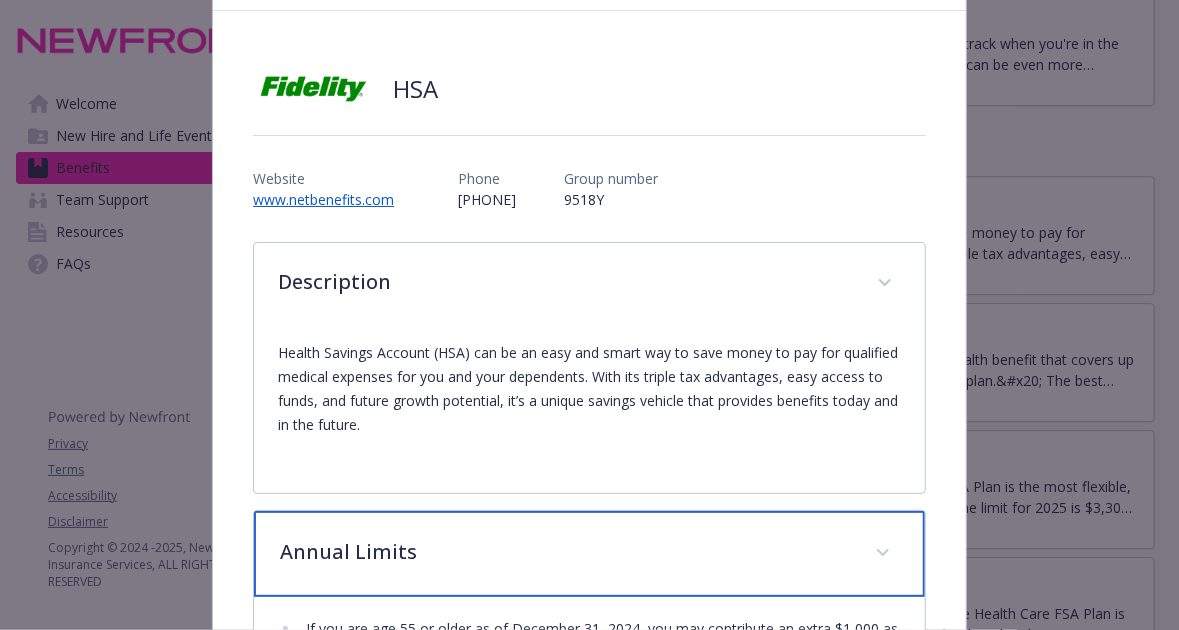 scroll, scrollTop: 0, scrollLeft: 0, axis: both 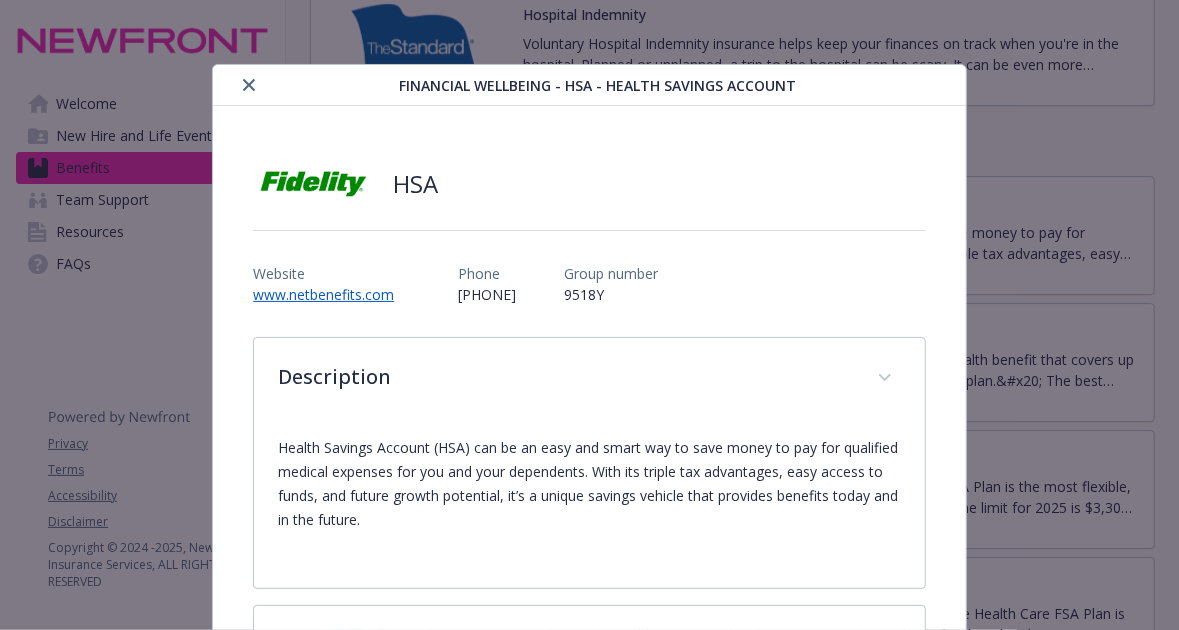 click at bounding box center (249, 85) 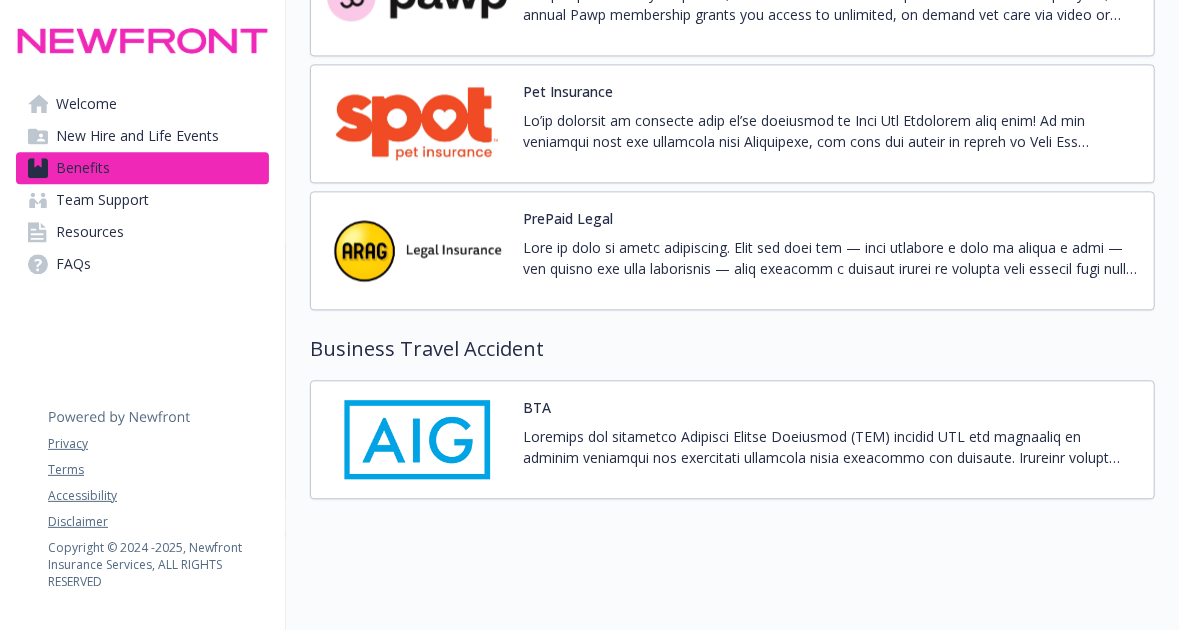 scroll, scrollTop: 5600, scrollLeft: 0, axis: vertical 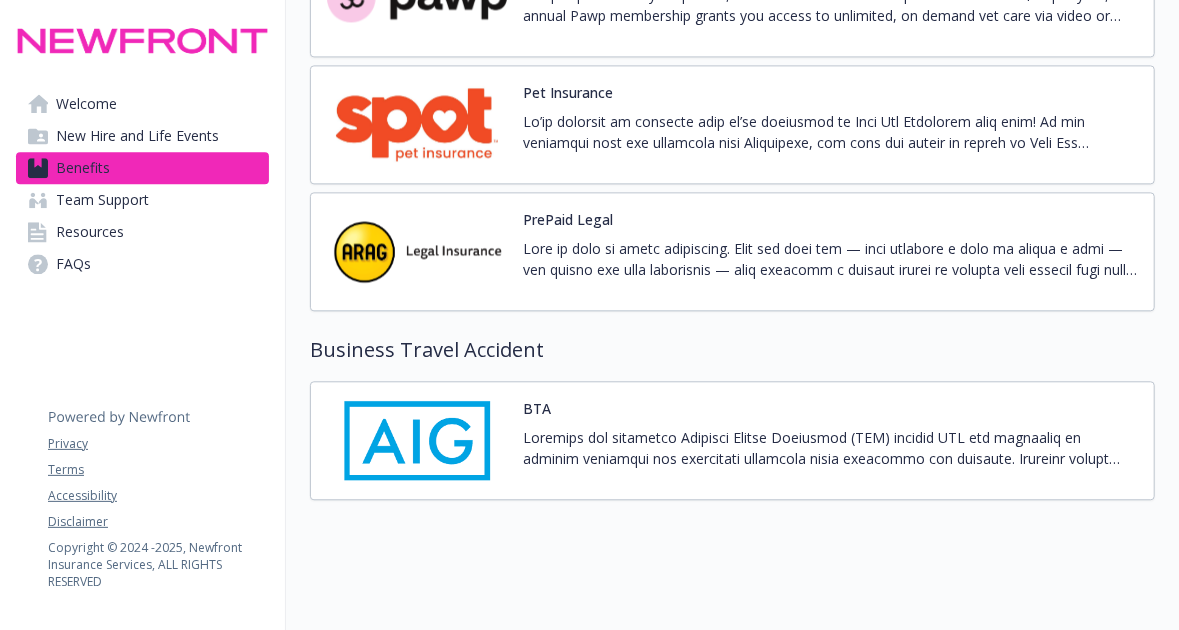 click on "Resources" at bounding box center [142, 232] 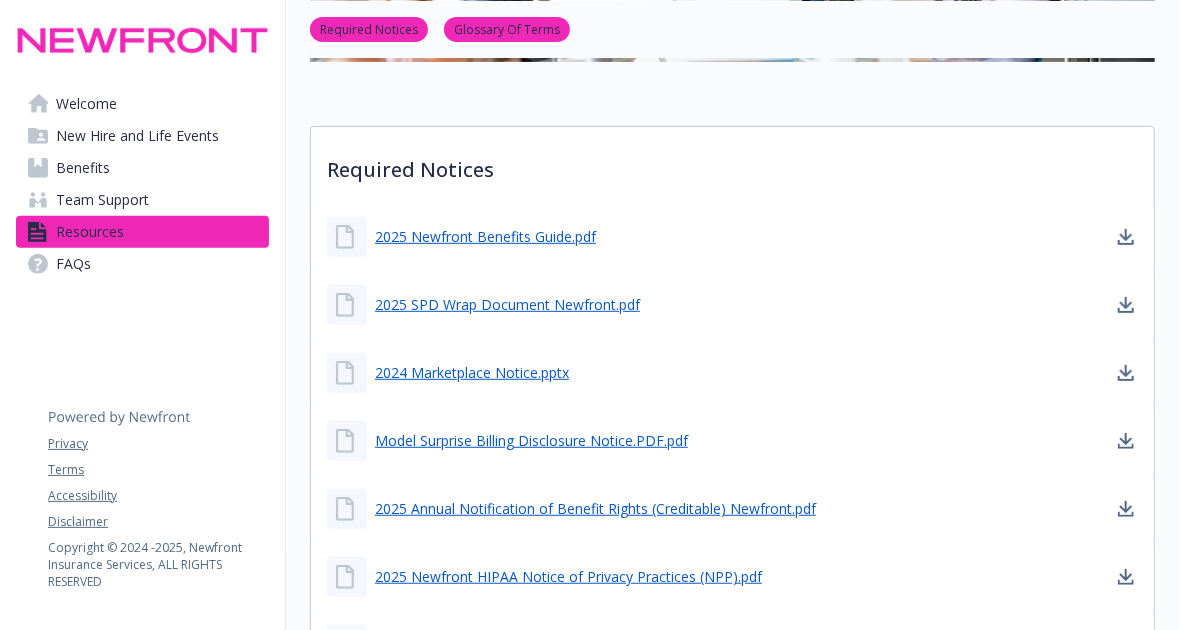 scroll, scrollTop: 355, scrollLeft: 0, axis: vertical 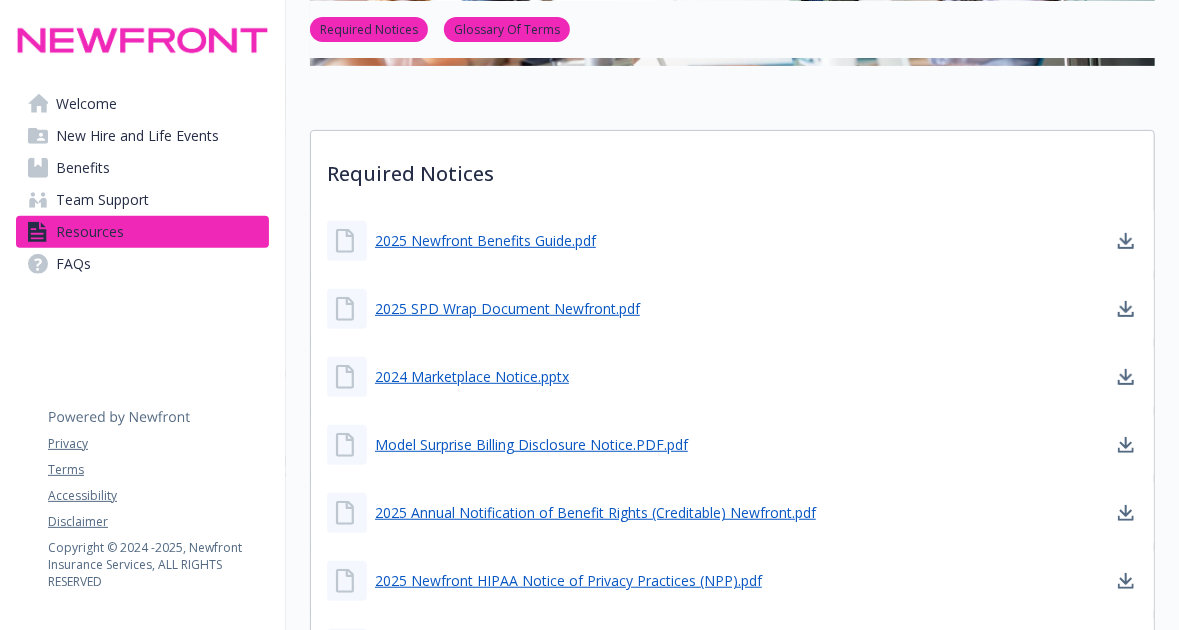 click on "Benefits" at bounding box center [142, 168] 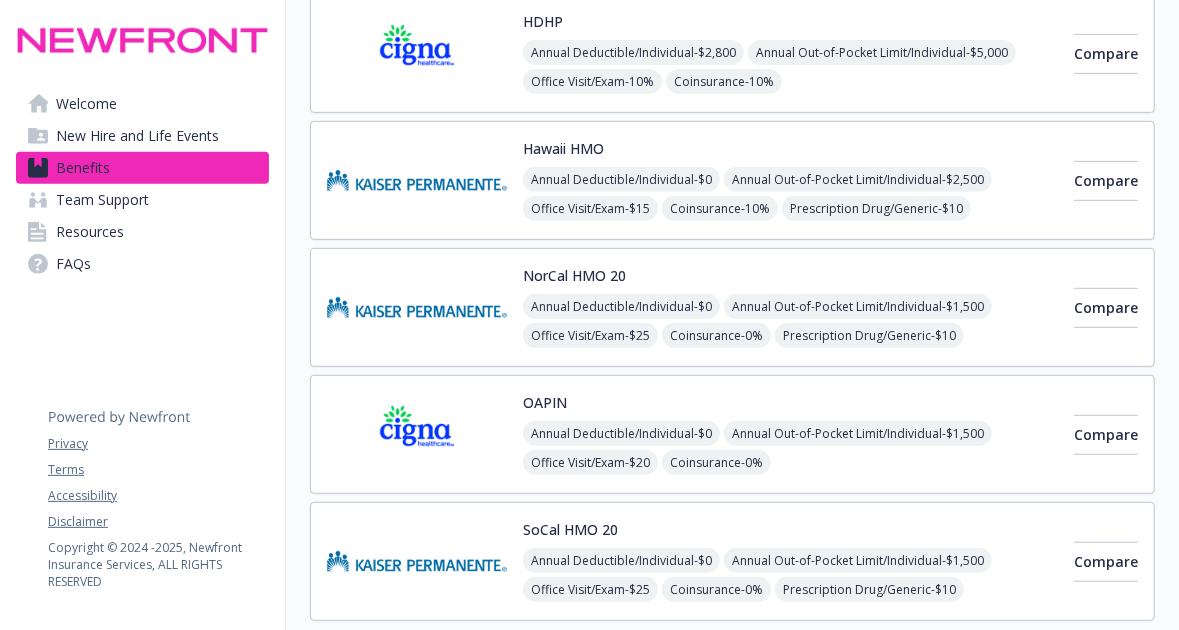 scroll, scrollTop: 0, scrollLeft: 0, axis: both 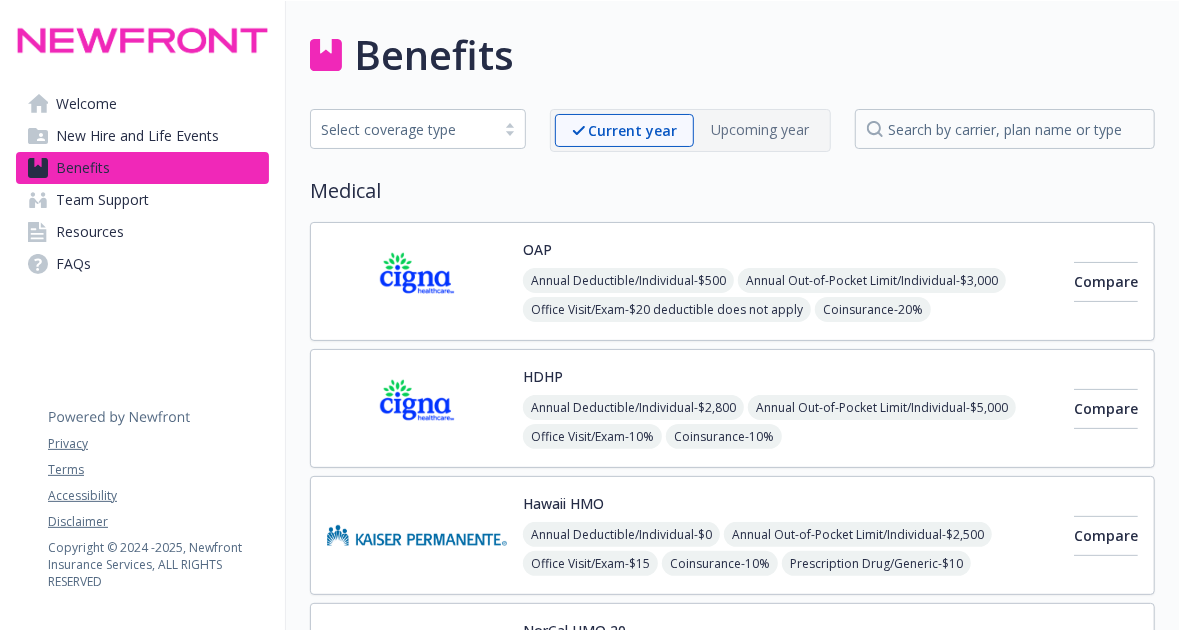 click at bounding box center (417, 408) 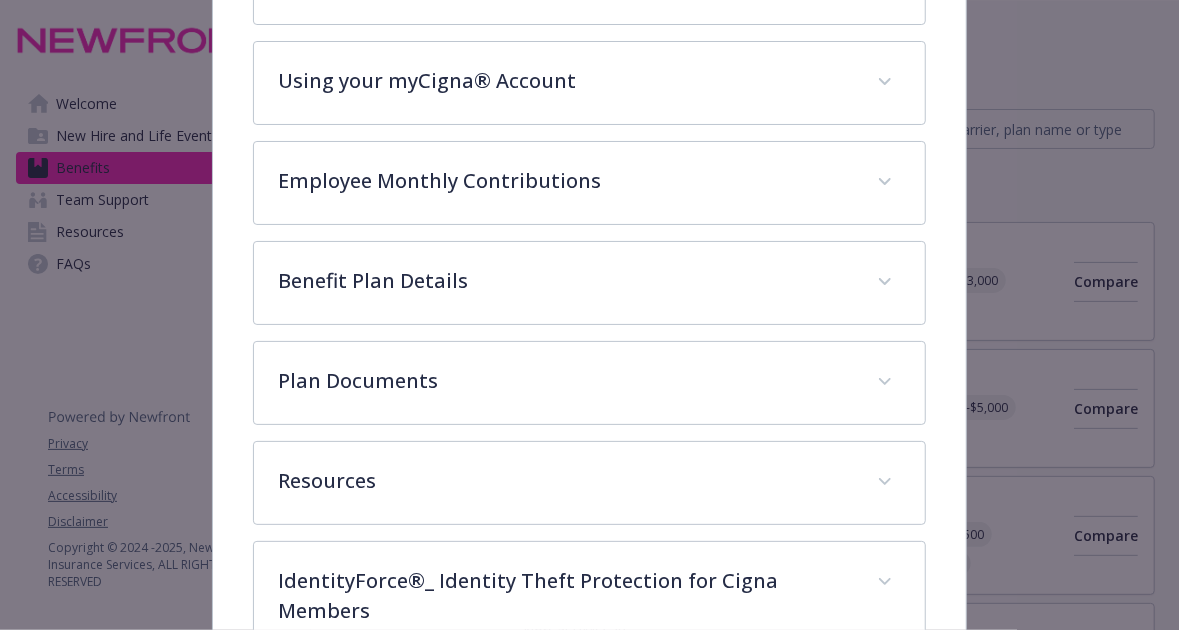 scroll, scrollTop: 921, scrollLeft: 0, axis: vertical 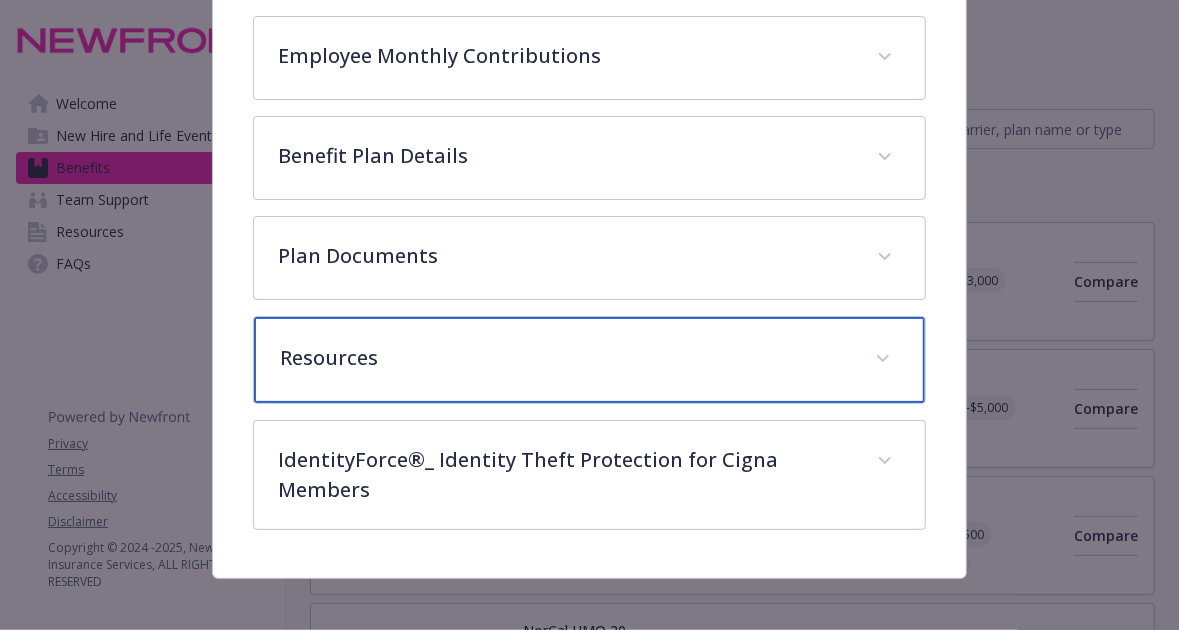 click on "Resources" at bounding box center [589, 360] 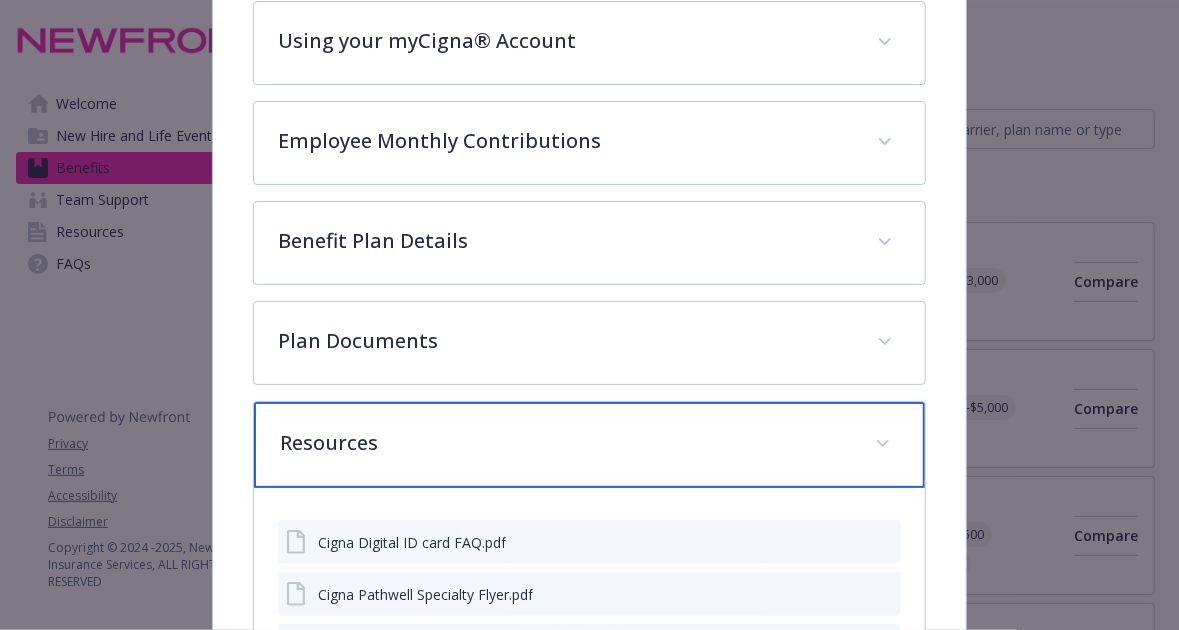 scroll, scrollTop: 772, scrollLeft: 0, axis: vertical 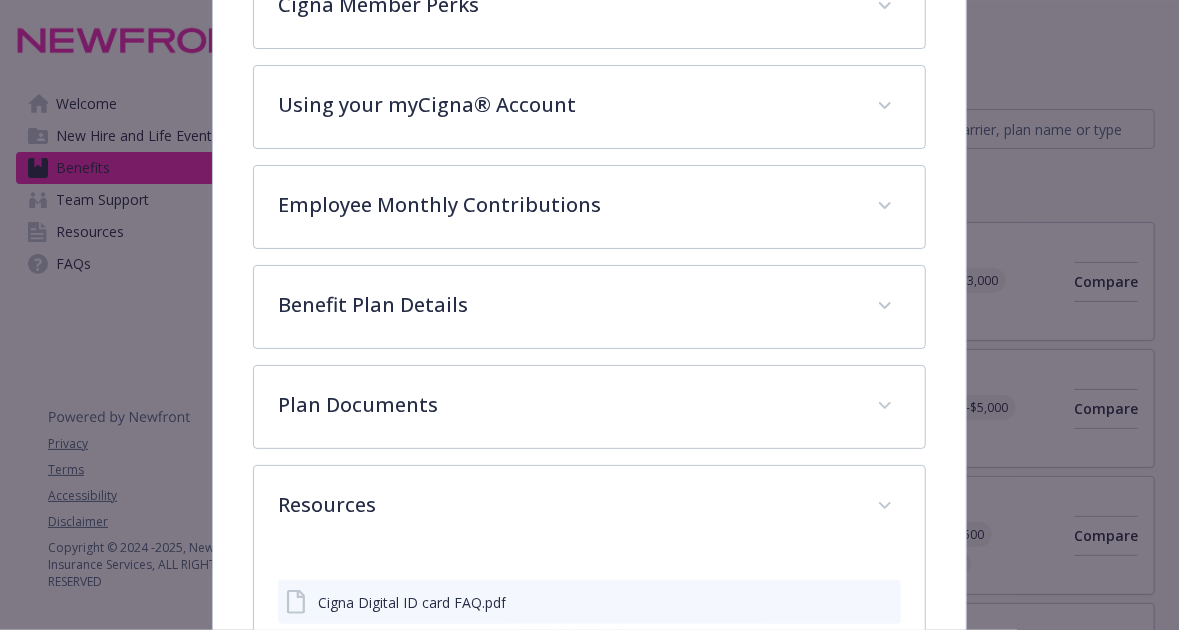 click on "Description We know you want the best benefit coverage with the fewest obstacles between you and your healthcare. With several different medical plan options, you choose what is best for you and your family.
Cigna HDHP (High Deductible Health Plan) Health Savings Account (HSA) When you are covered by a HDHP you may be eligible to participate in an HSA. An HSA is an investment tool that helps you save for health care expenses, including deductibles and coinsurance. Contributions to your HSA account are pre-tax, and any interest earned on the account is tax-free. Exception : CA and NJ contributions are post-tax.
In [YEAR], the maximum HSA contribution limit enrolled as an individual is $4,300 and up to $8,550 if you are covering yourself and at least one additional family member. This includes employer contributions. If you are age 55 or older, you may contribute an additional $1,000 to your account.
Payments and withdrawals made from your HSA to cover qualified health care expenses are tax-free" at bounding box center [589, 542] 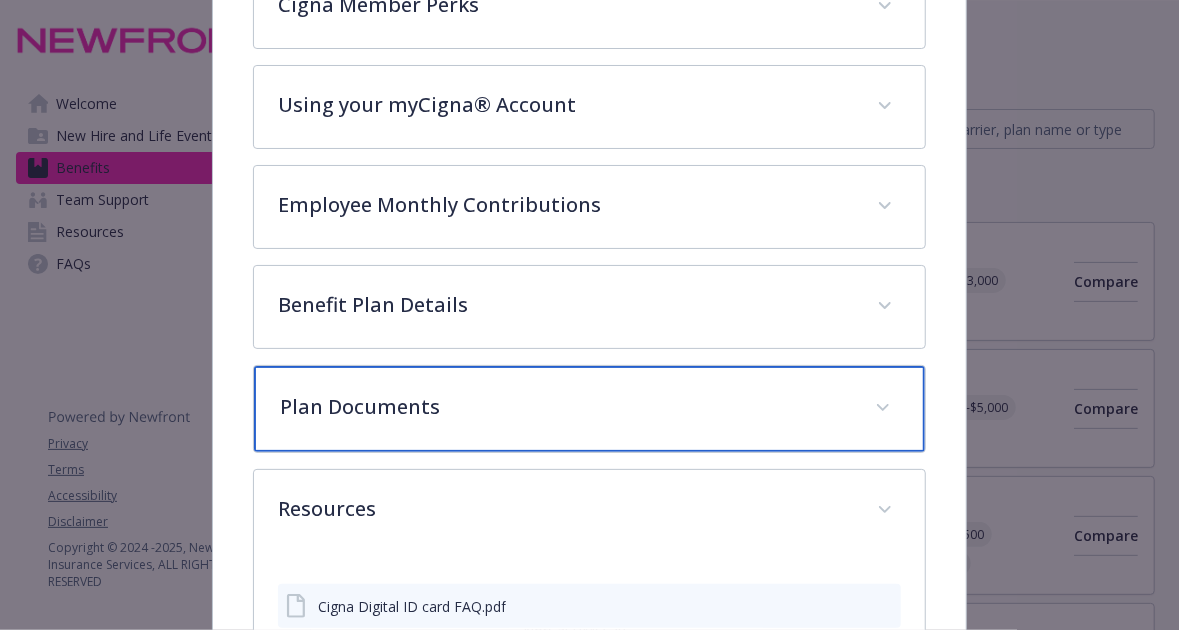 click on "Plan Documents" at bounding box center [589, 409] 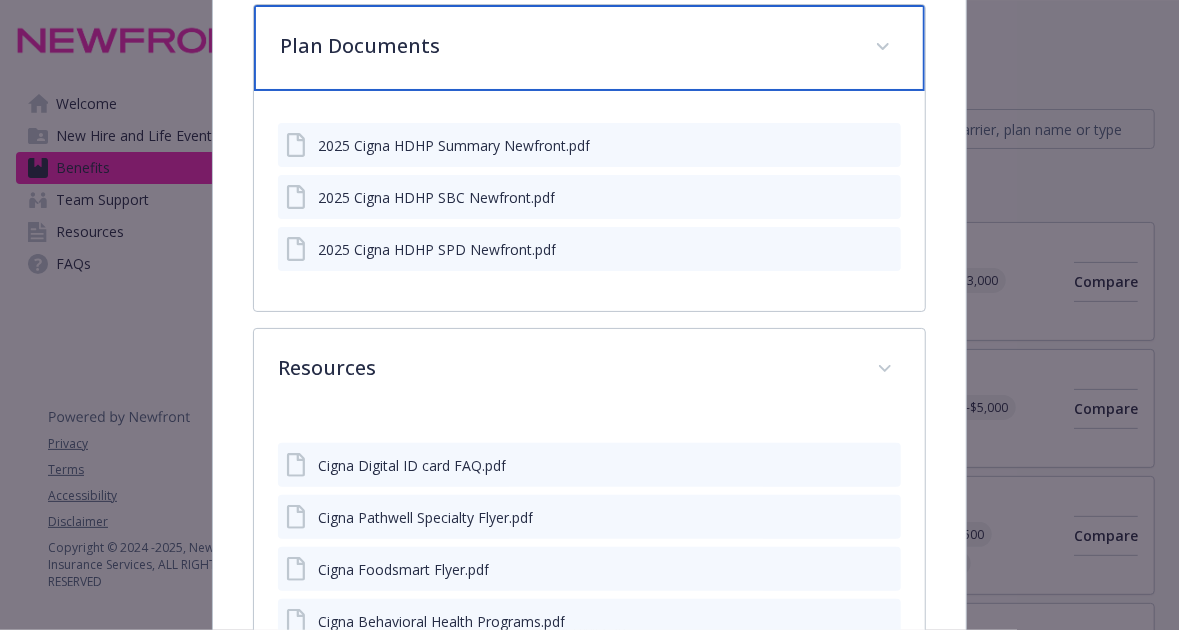 scroll, scrollTop: 1134, scrollLeft: 0, axis: vertical 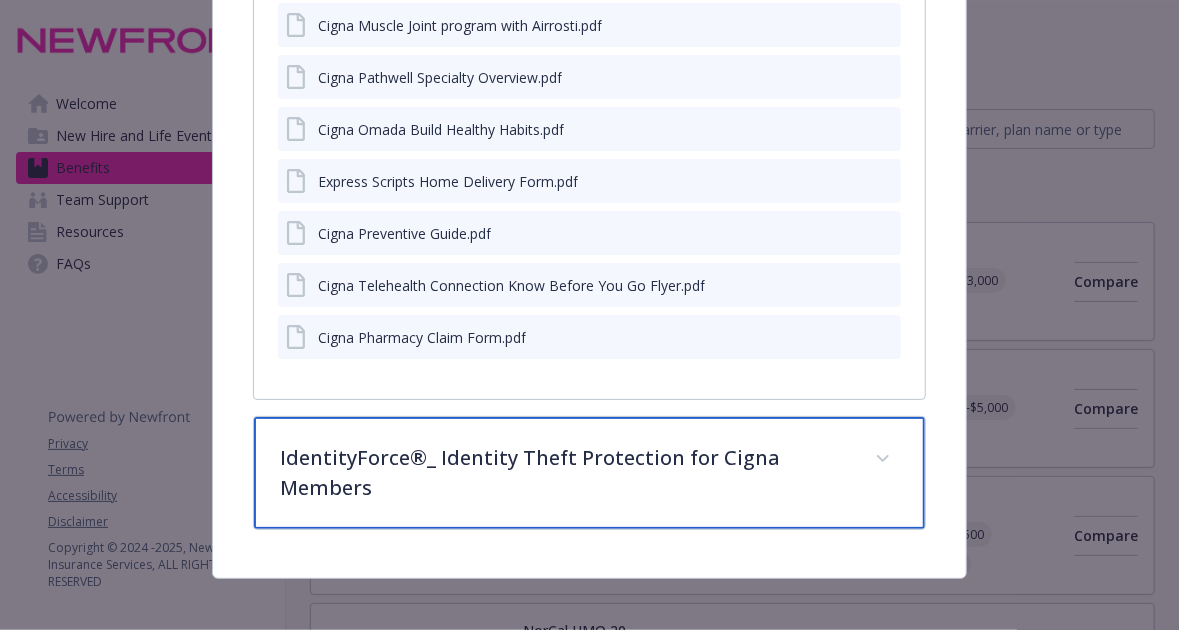 click on "IdentityForce®_ Identity Theft Protection for Cigna Members" at bounding box center [565, 473] 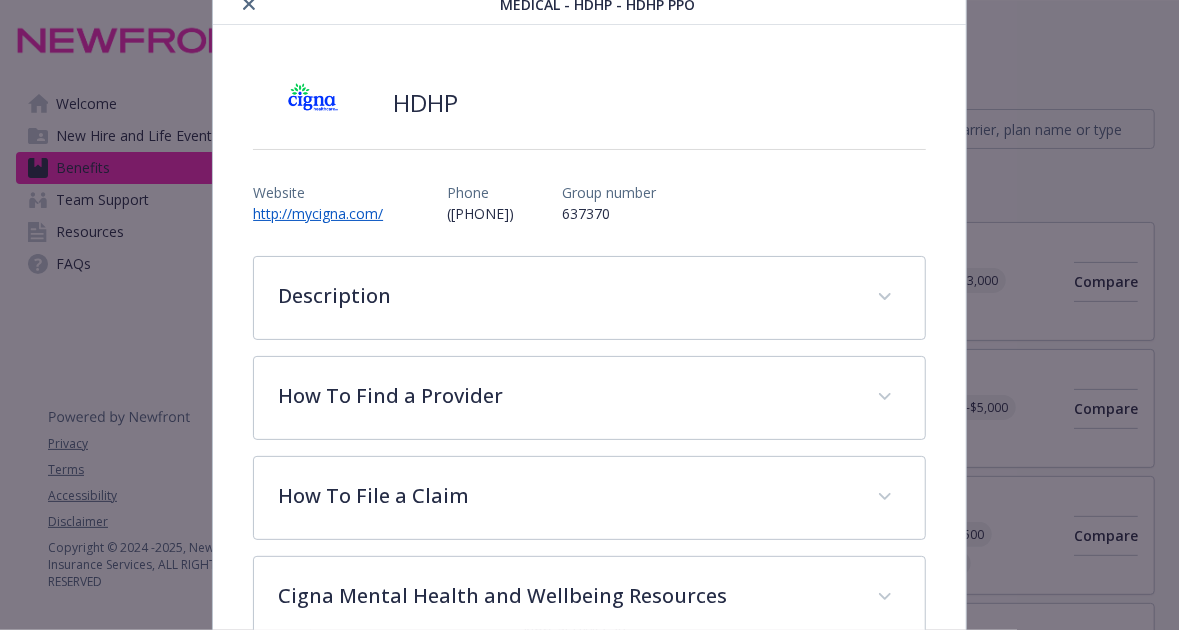 scroll, scrollTop: 0, scrollLeft: 0, axis: both 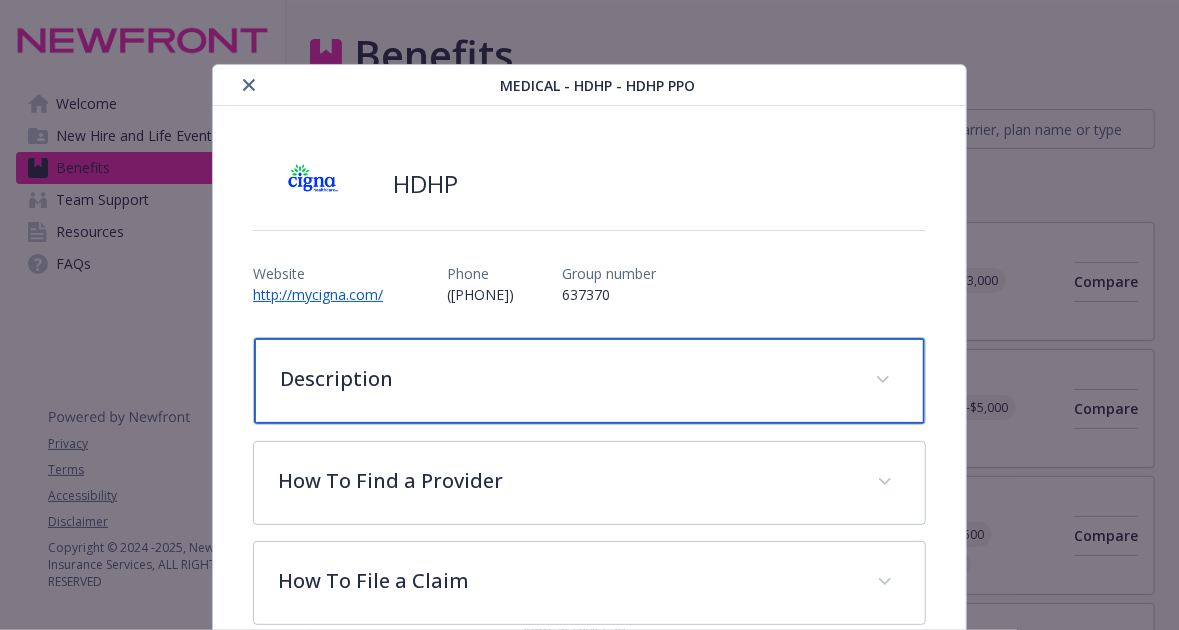 click on "Description" at bounding box center [589, 381] 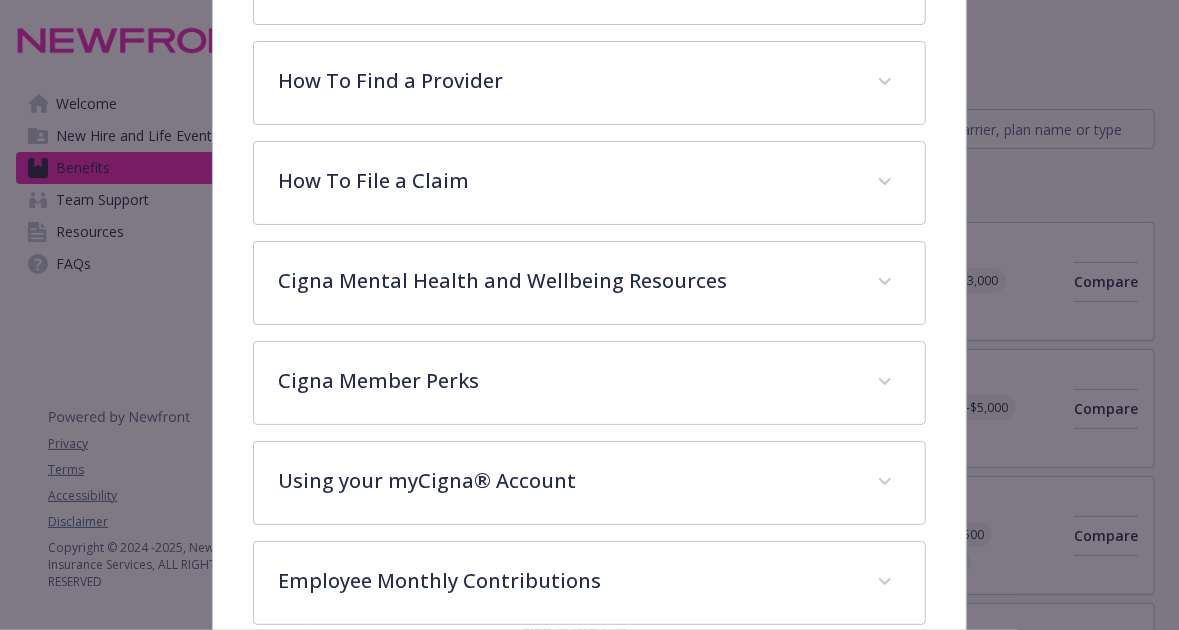 scroll, scrollTop: 969, scrollLeft: 0, axis: vertical 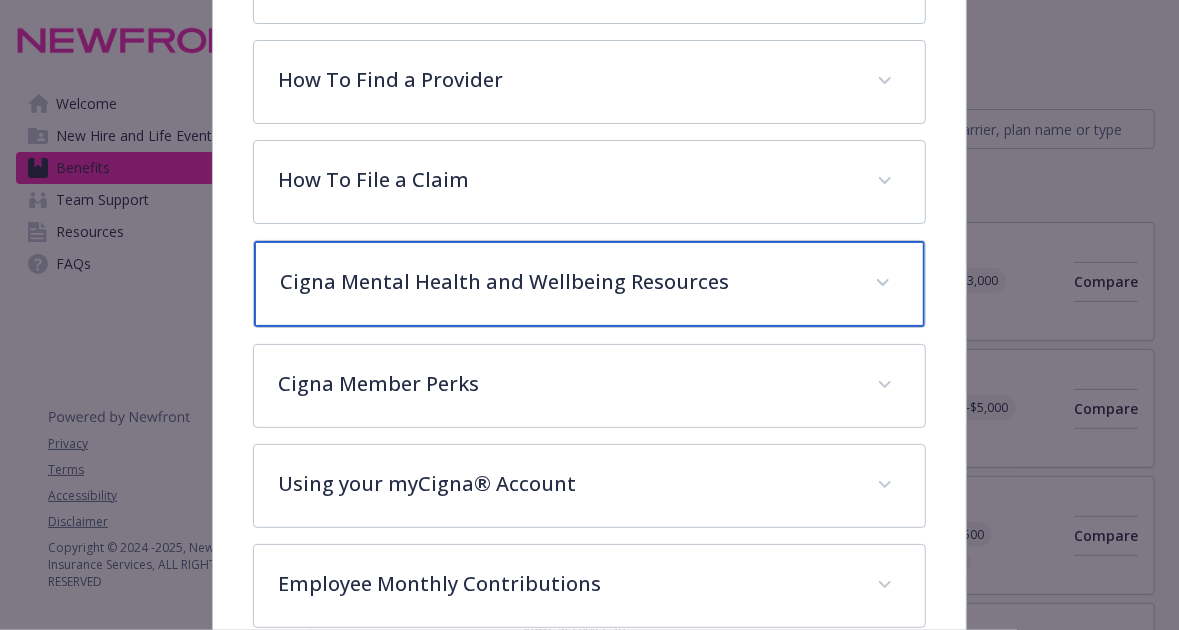 click on "Cigna Mental Health and Wellbeing Resources" at bounding box center (589, 284) 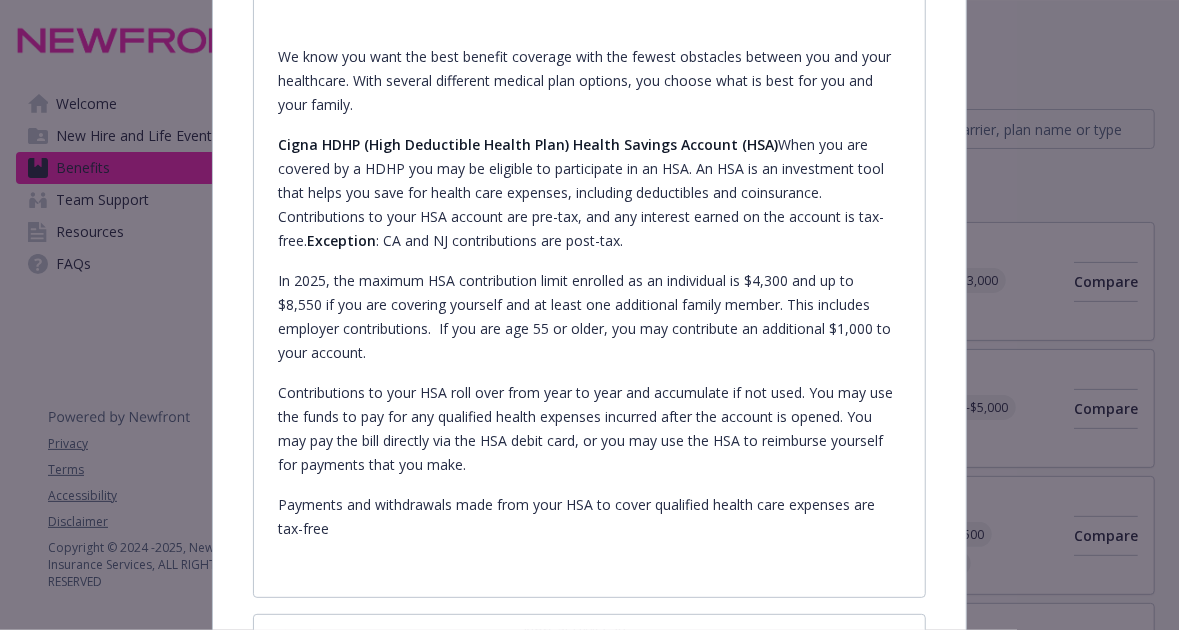 scroll, scrollTop: 0, scrollLeft: 0, axis: both 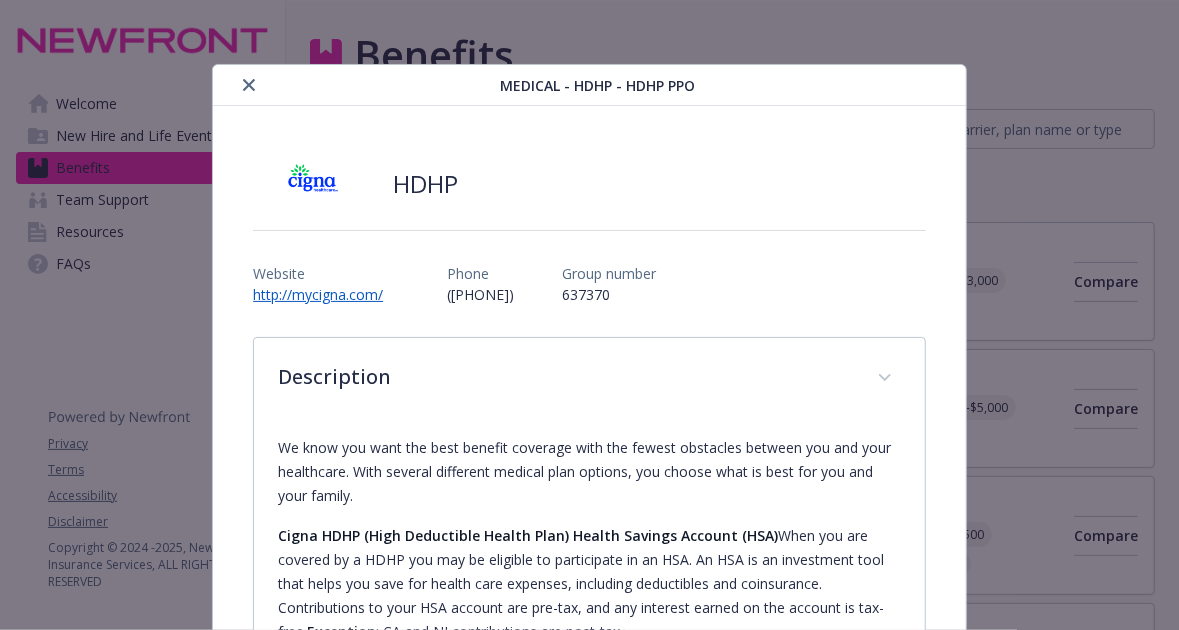 click at bounding box center [249, 85] 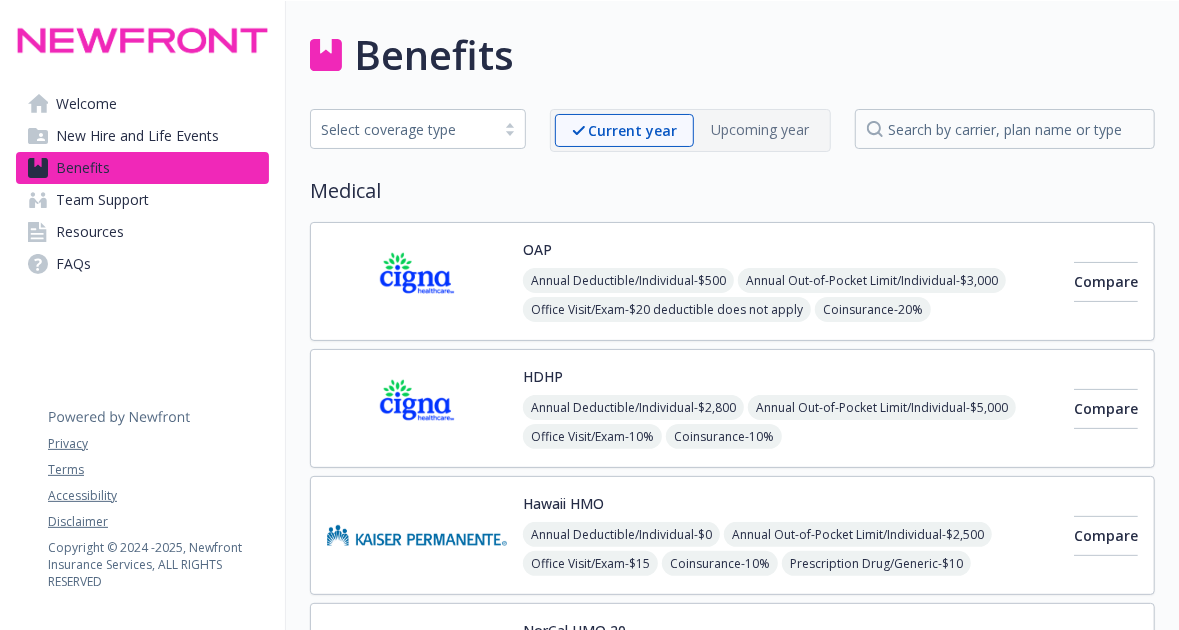 click on "Resources" at bounding box center (142, 232) 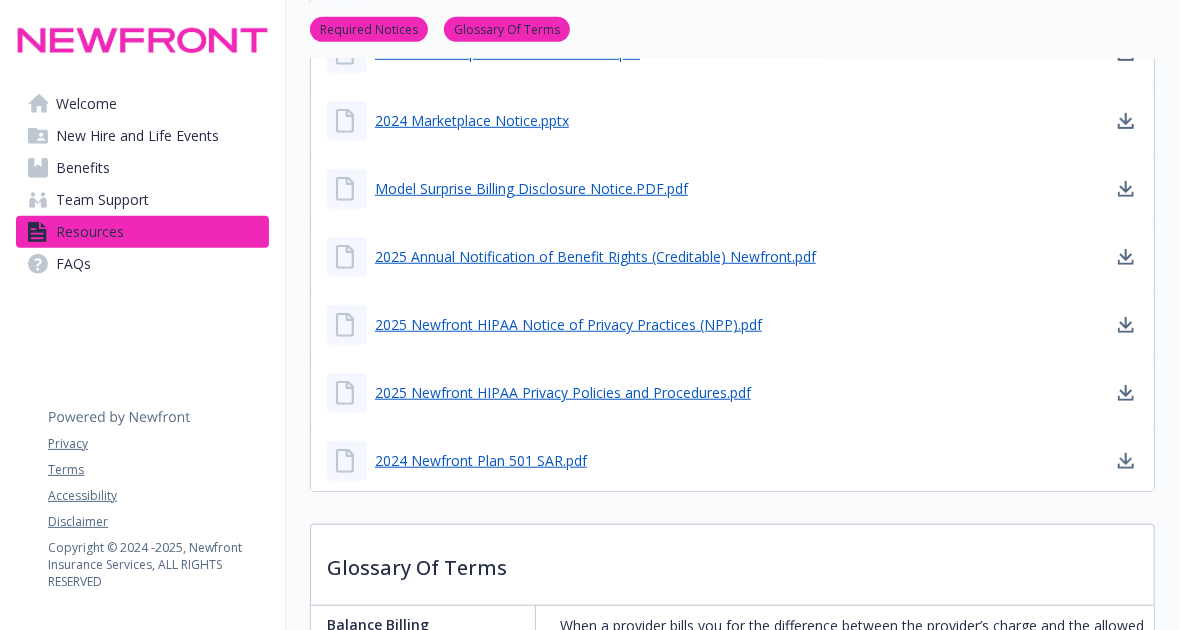 scroll, scrollTop: 978, scrollLeft: 0, axis: vertical 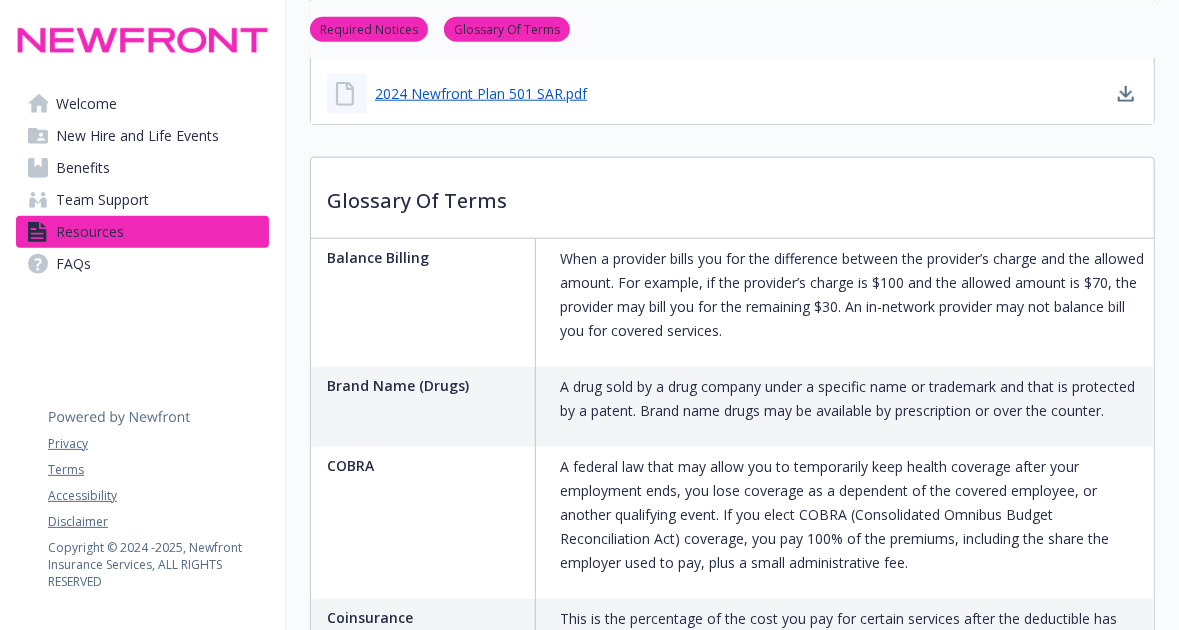 click on "Benefits" at bounding box center (142, 168) 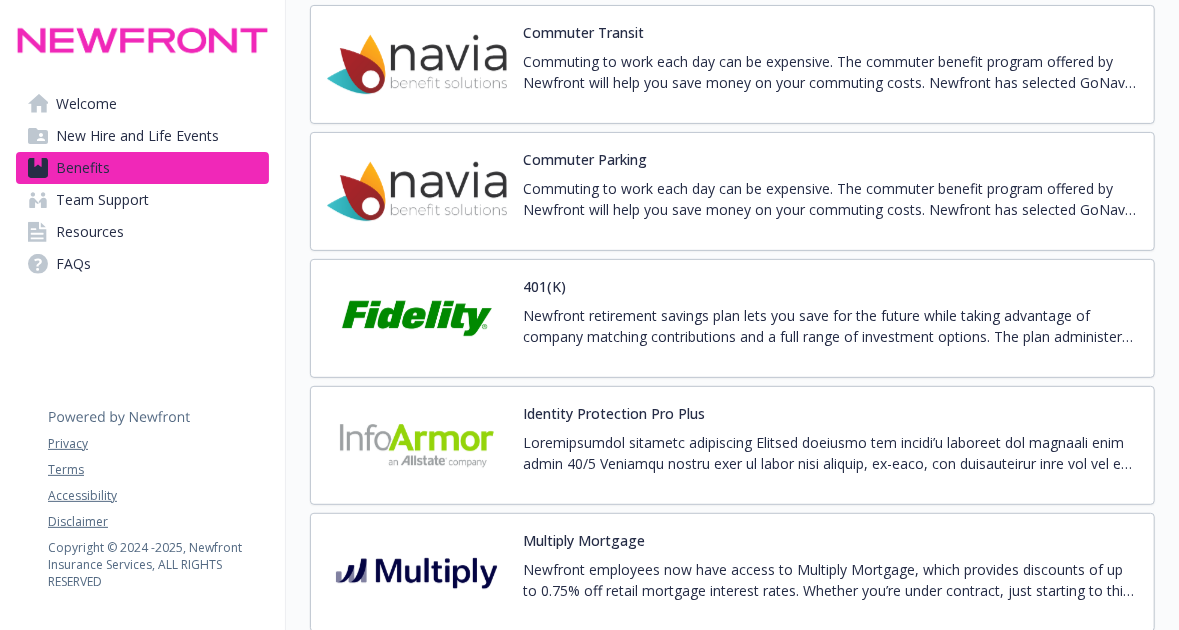 scroll, scrollTop: 3732, scrollLeft: 0, axis: vertical 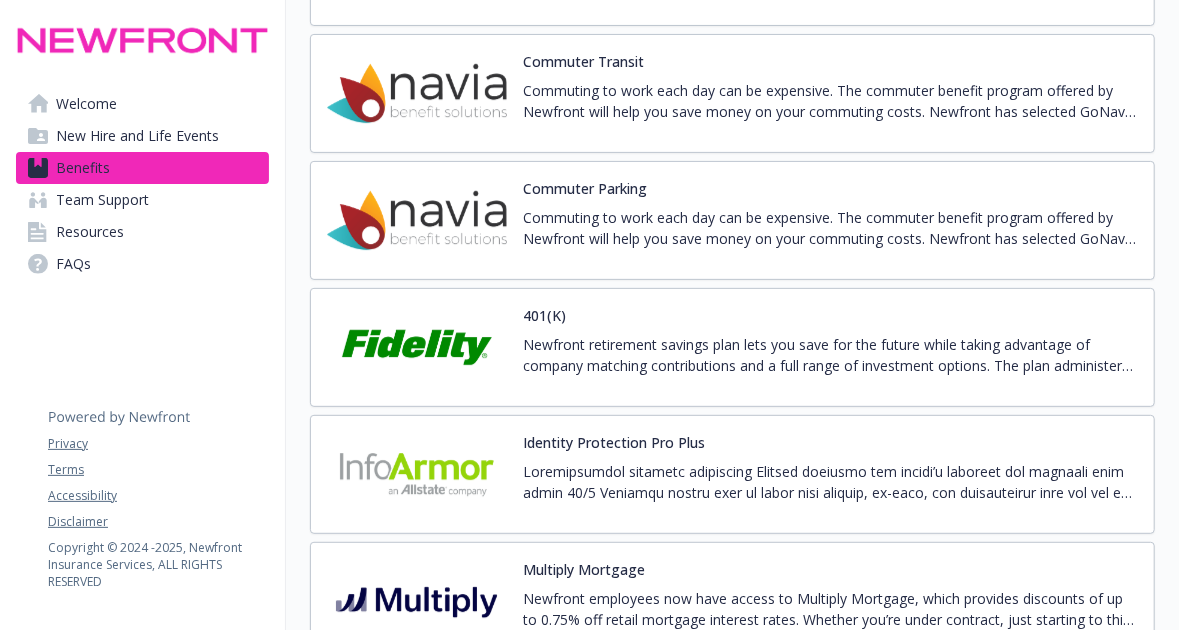 click at bounding box center (417, 347) 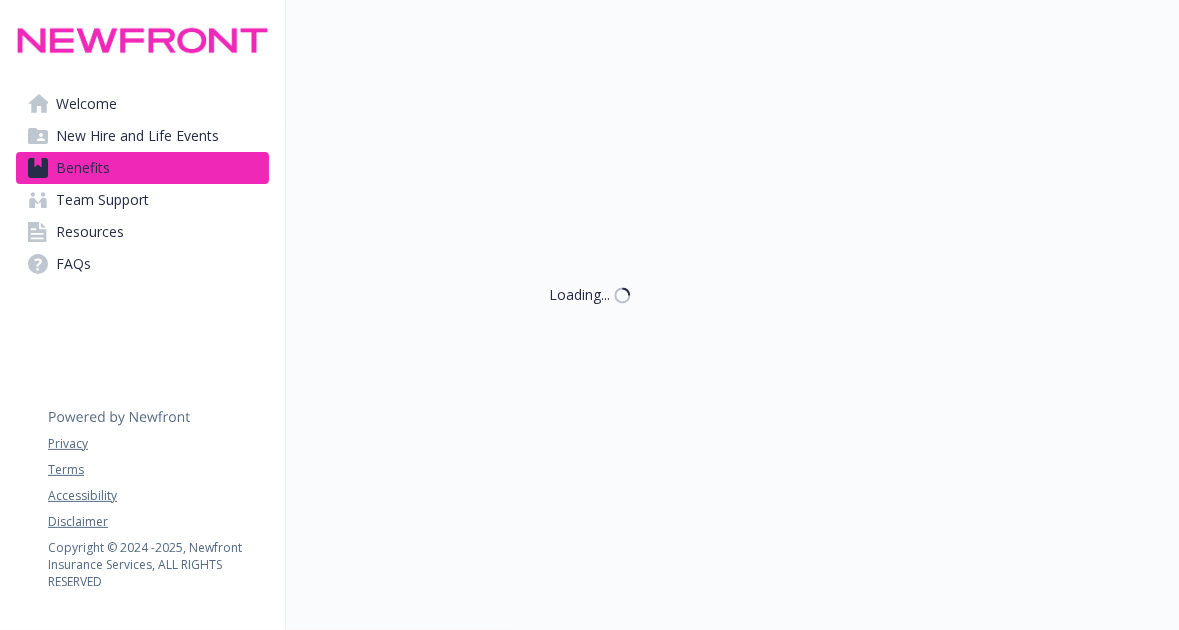 scroll, scrollTop: 3732, scrollLeft: 0, axis: vertical 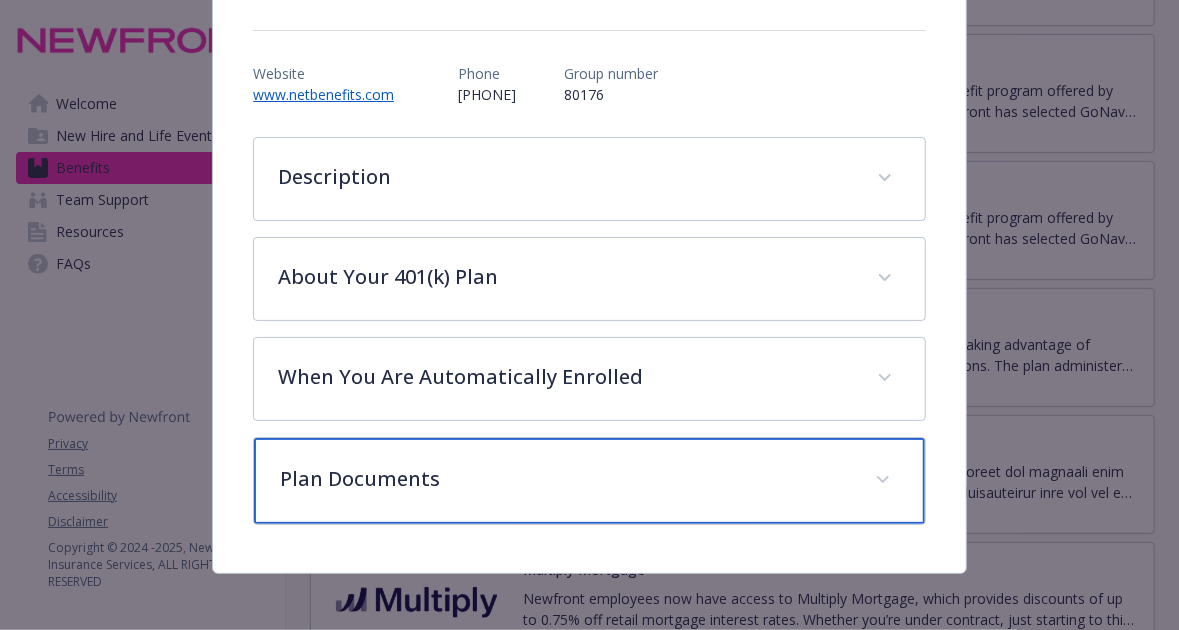 click on "Plan Documents" at bounding box center [589, 481] 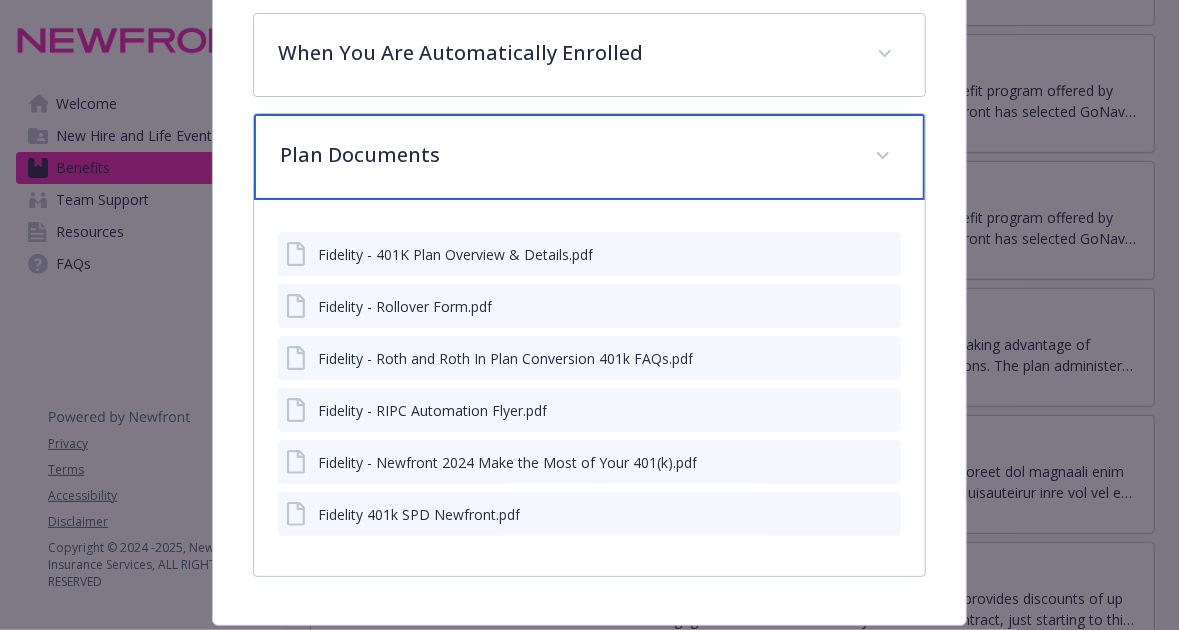 scroll, scrollTop: 525, scrollLeft: 0, axis: vertical 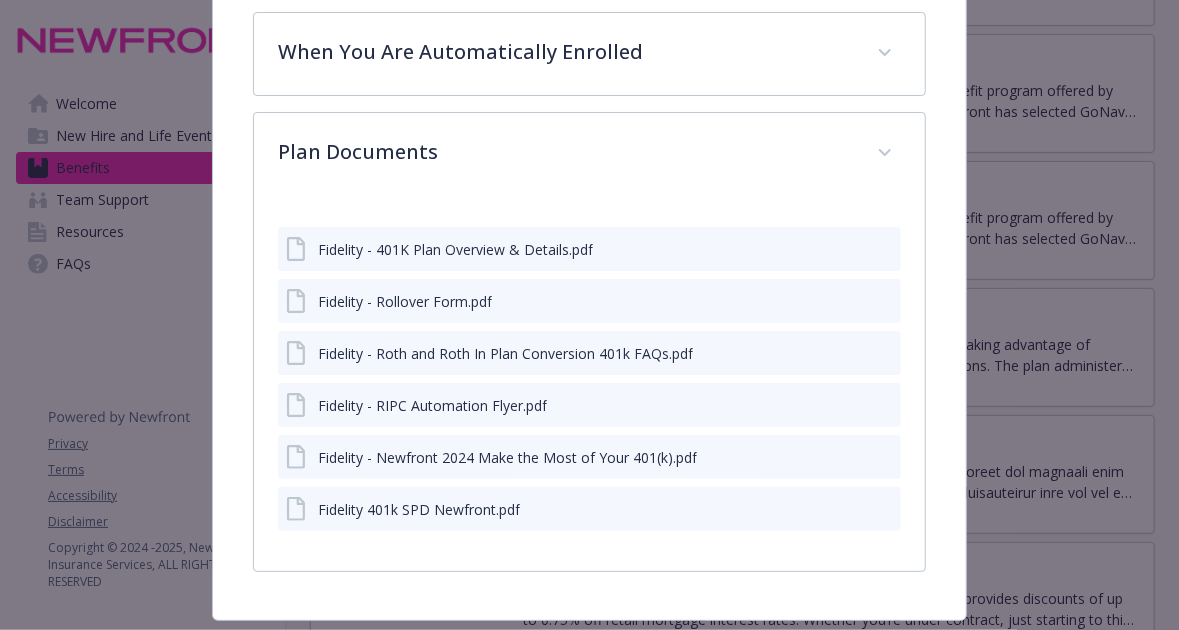 click at bounding box center (884, 301) 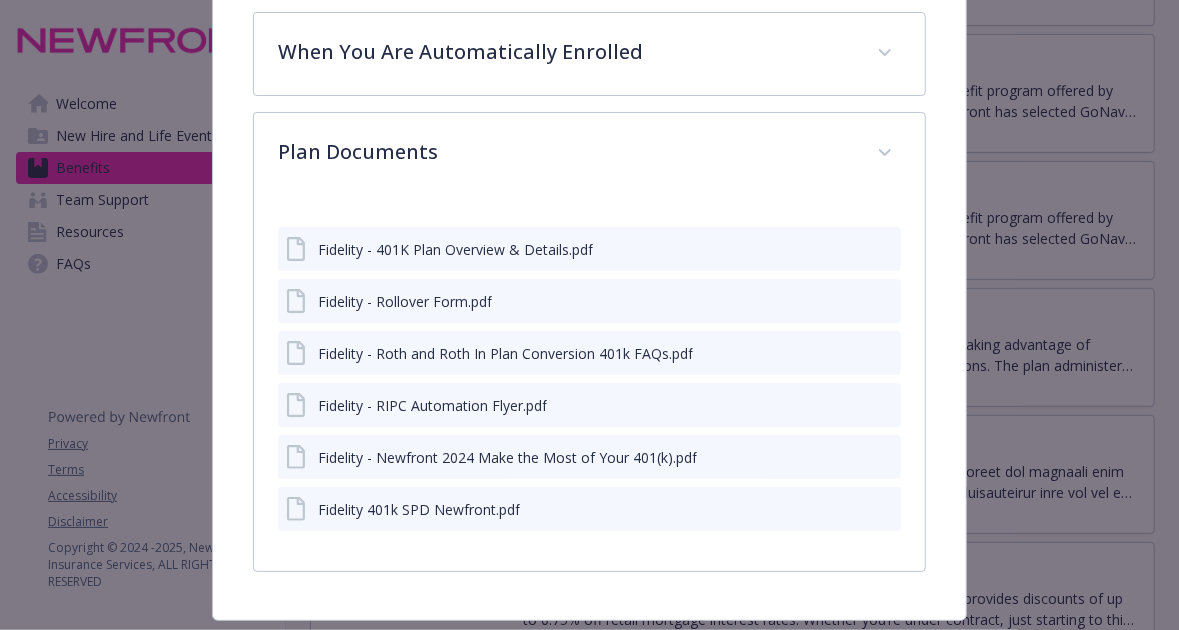 click 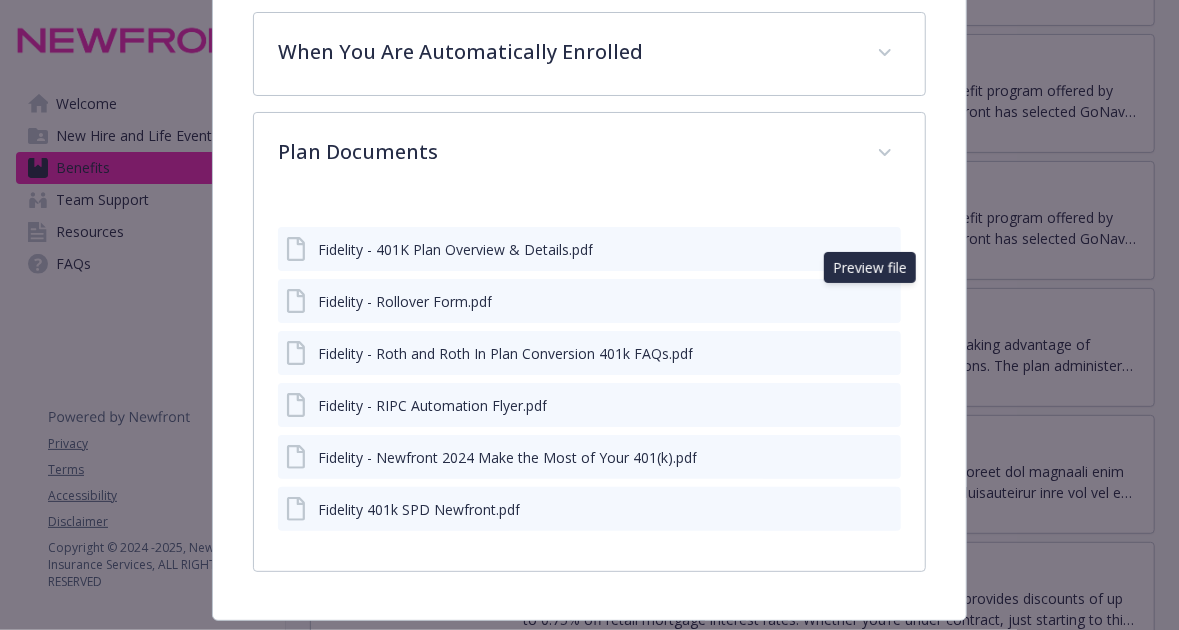 scroll, scrollTop: 0, scrollLeft: 0, axis: both 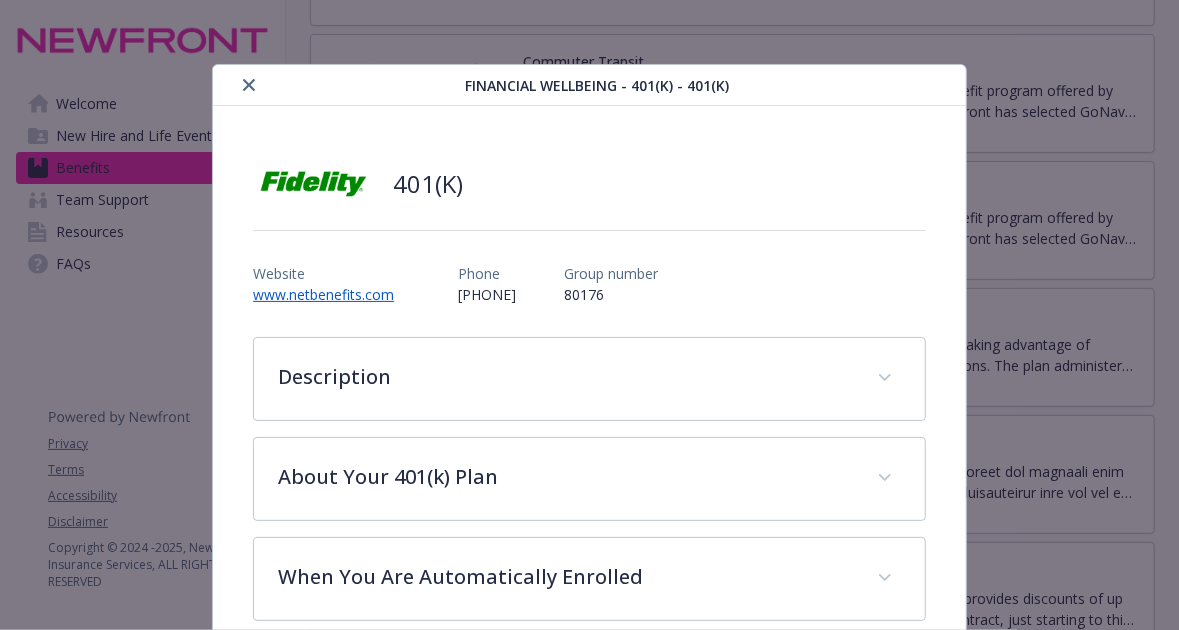click 